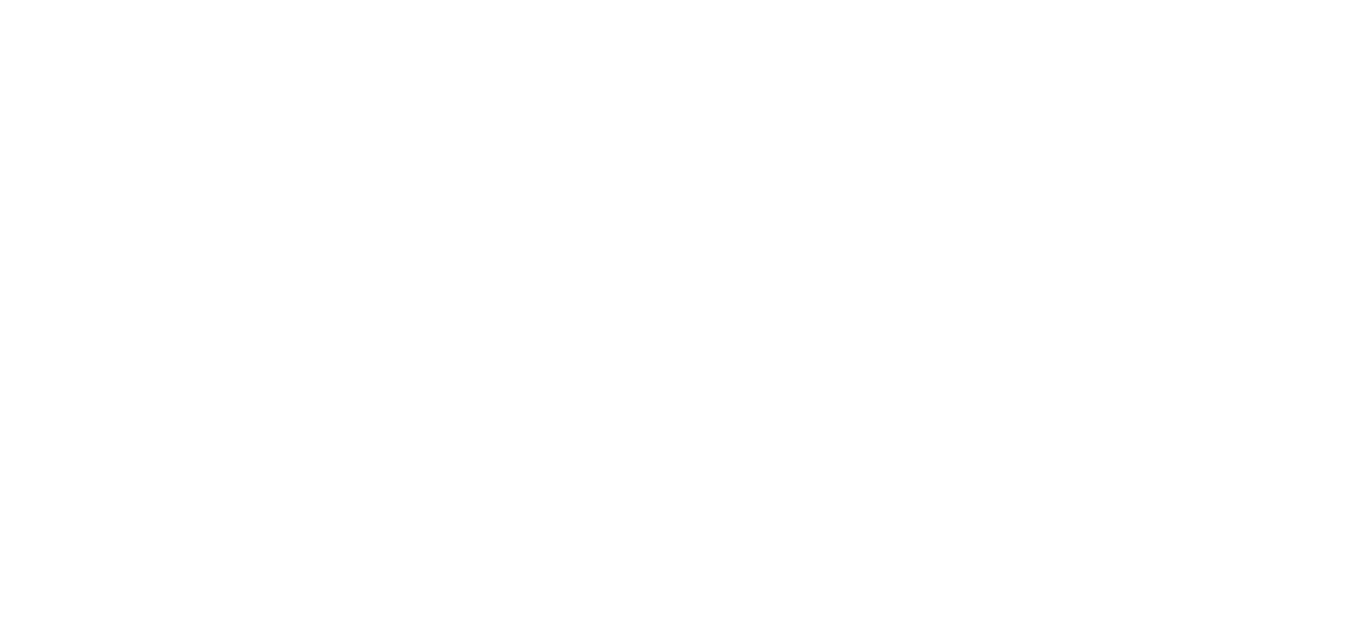 scroll, scrollTop: 0, scrollLeft: 0, axis: both 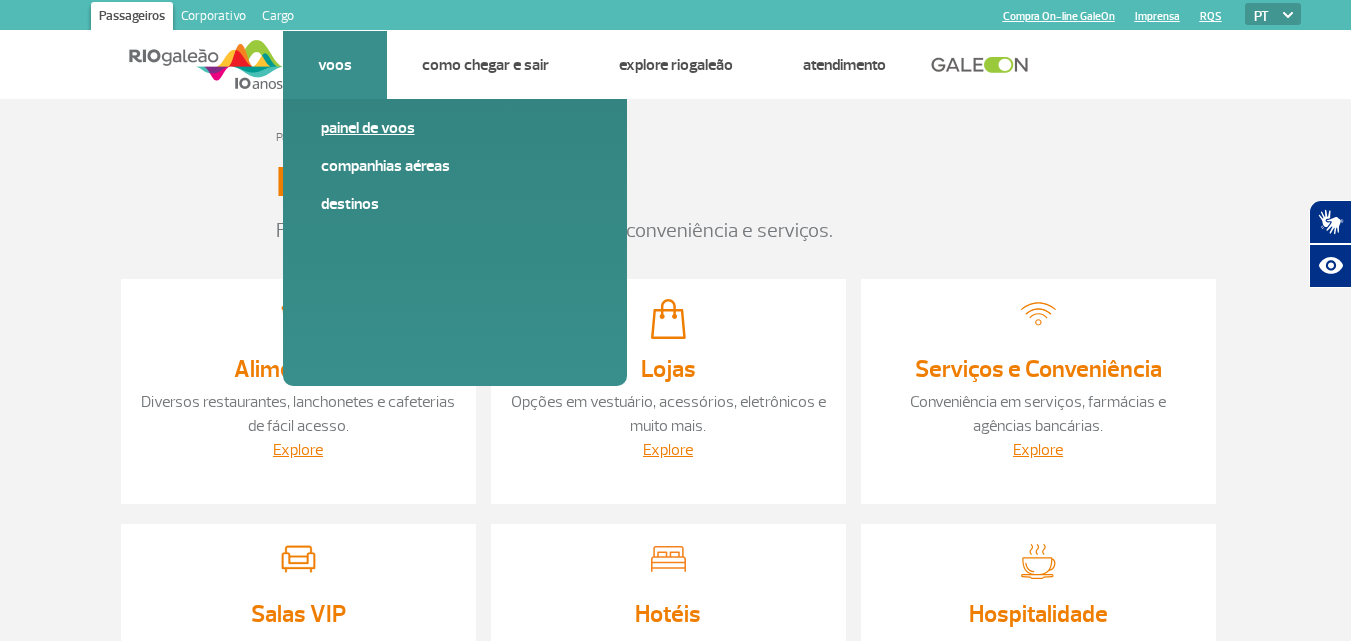 click on "Painel de voos" at bounding box center (455, 128) 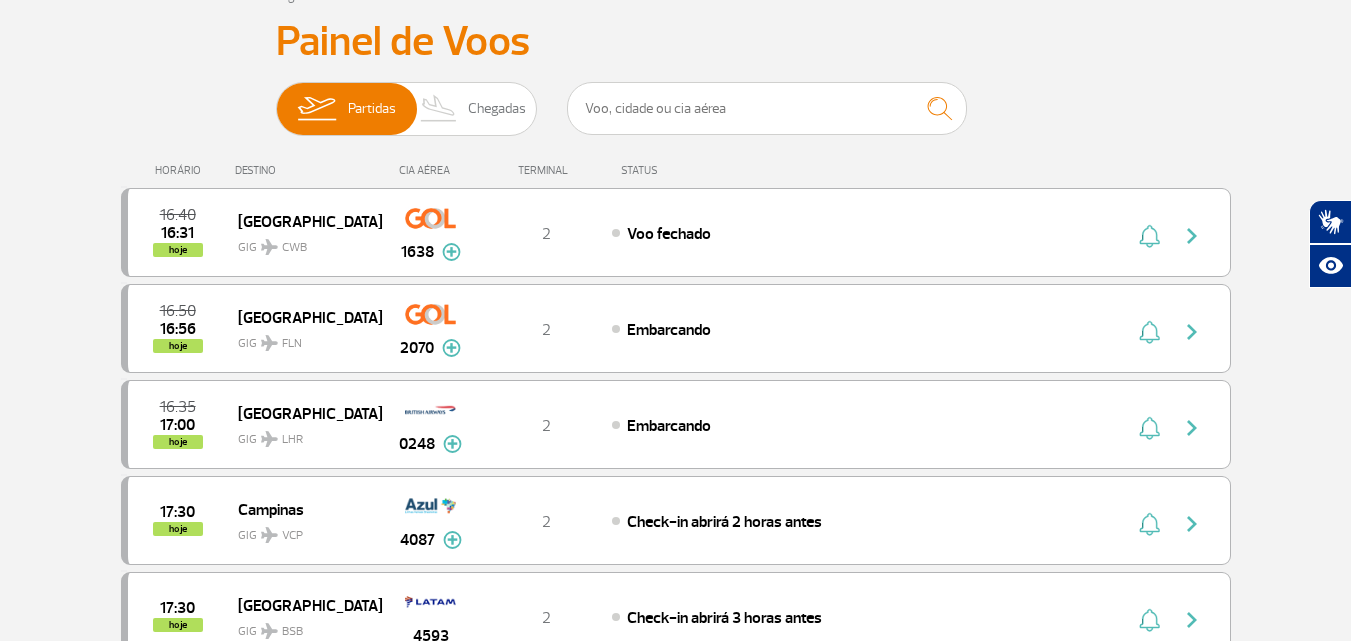 scroll, scrollTop: 0, scrollLeft: 0, axis: both 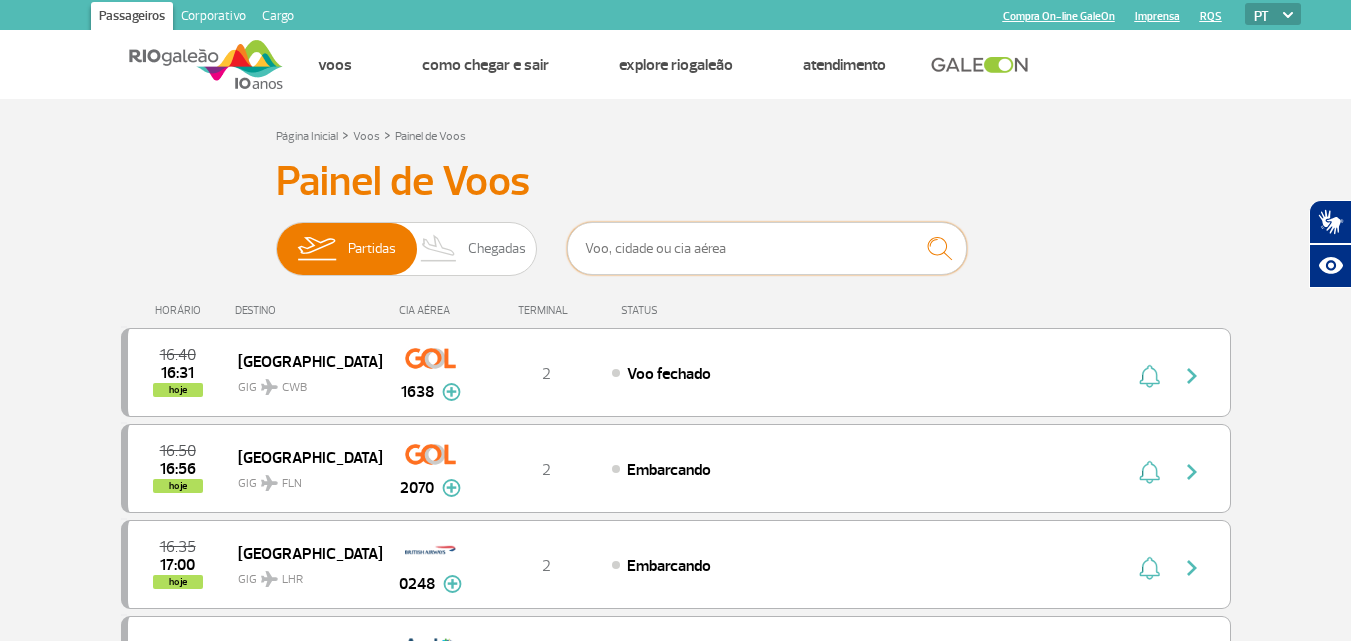 click at bounding box center (767, 248) 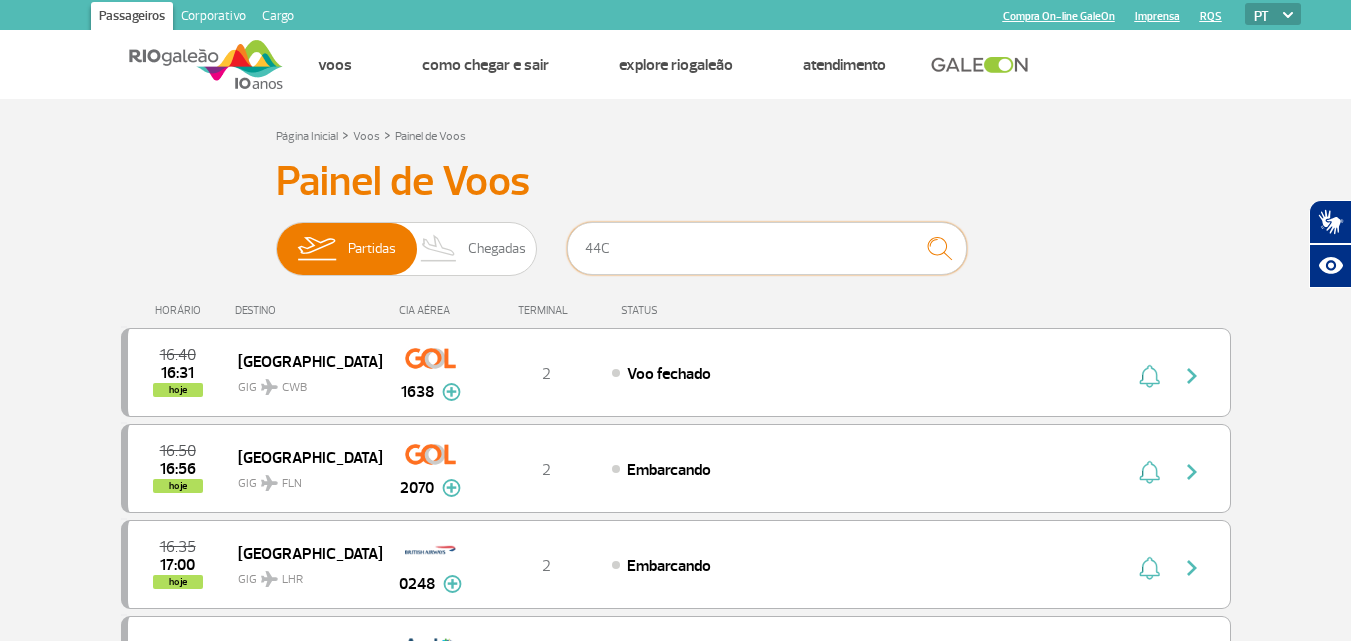 type on "44C" 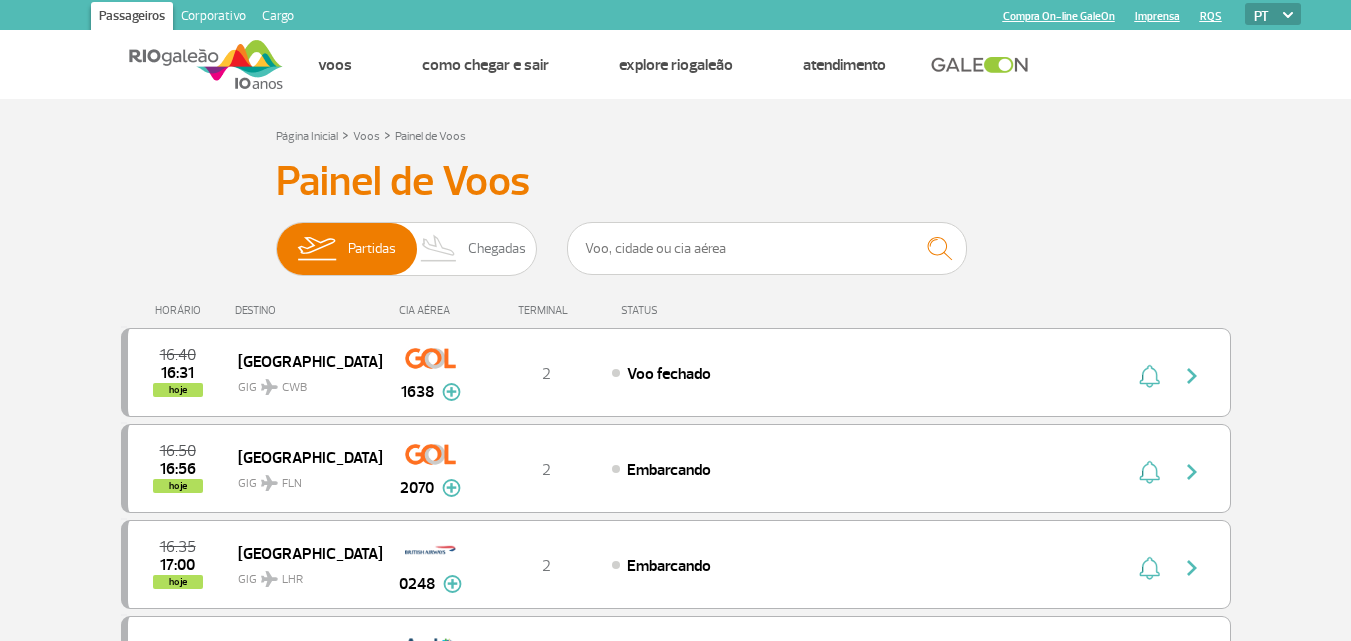scroll, scrollTop: 0, scrollLeft: 0, axis: both 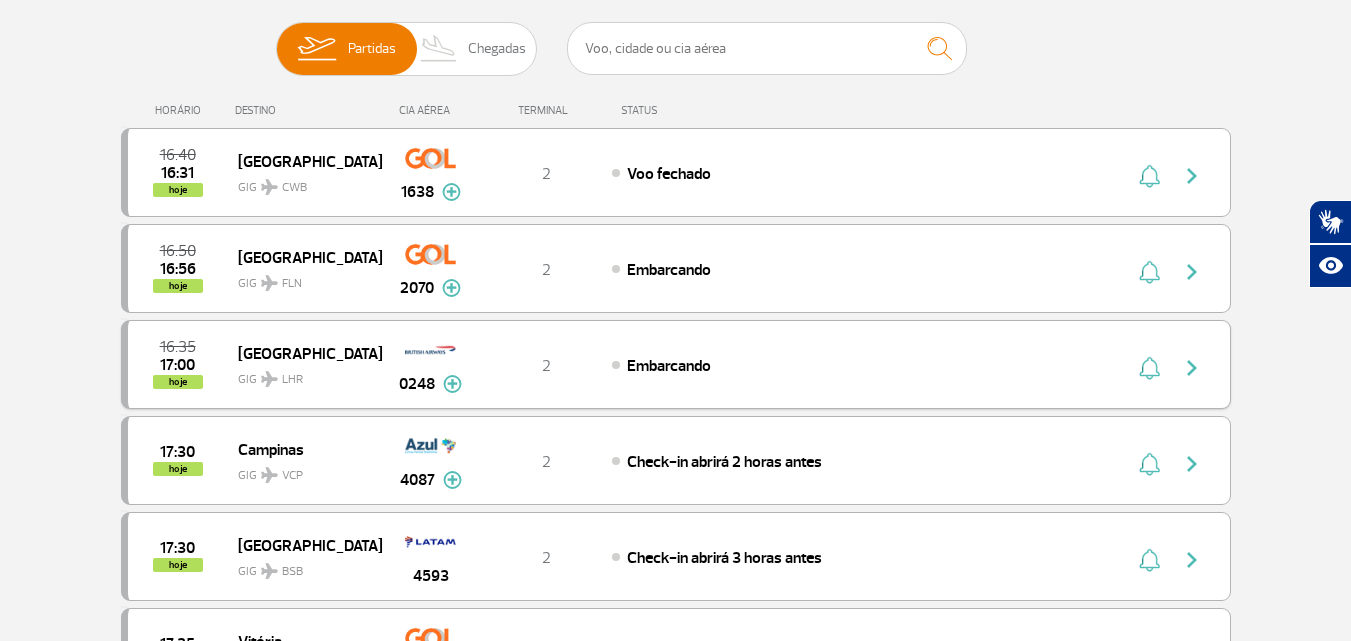 click on "GIG  LHR" at bounding box center (302, 374) 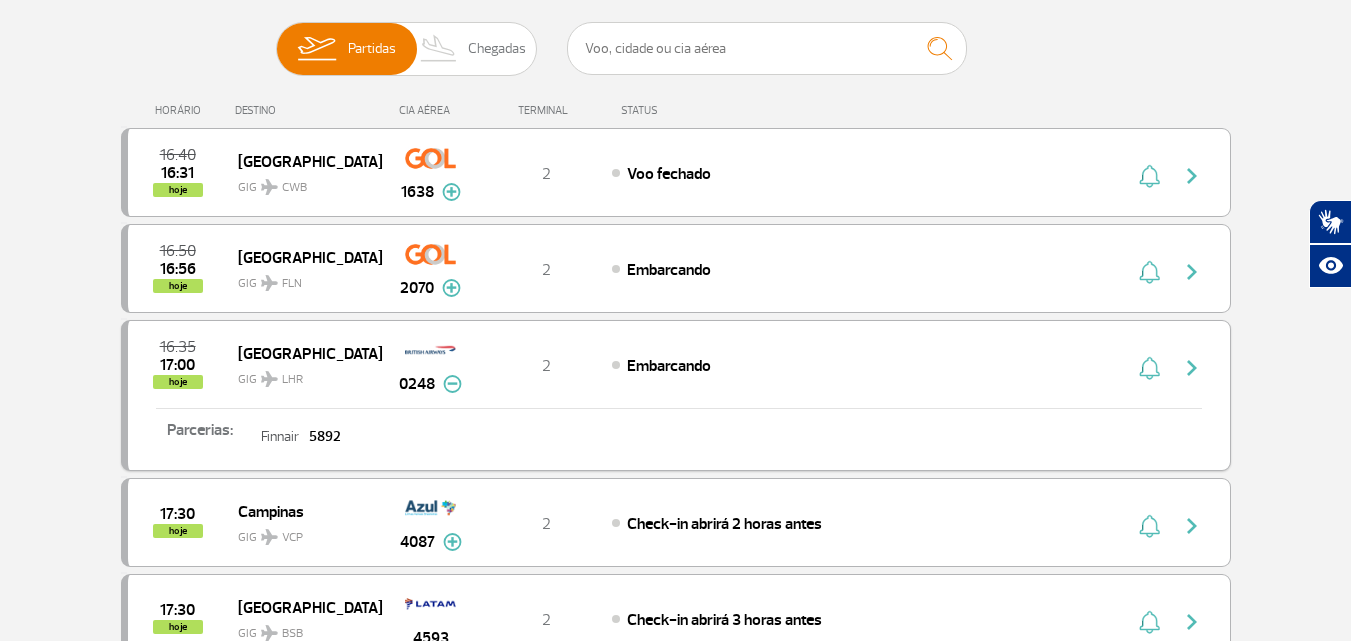 click at bounding box center [452, 384] 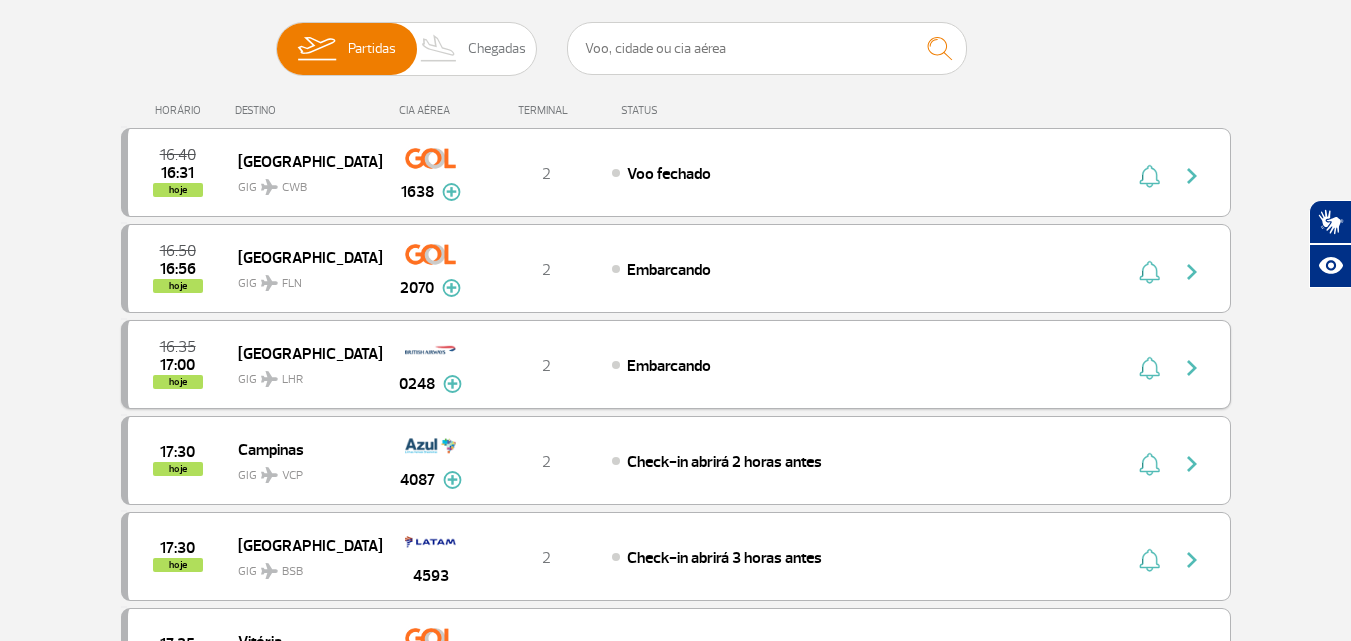 click on "[GEOGRAPHIC_DATA]" at bounding box center [302, 353] 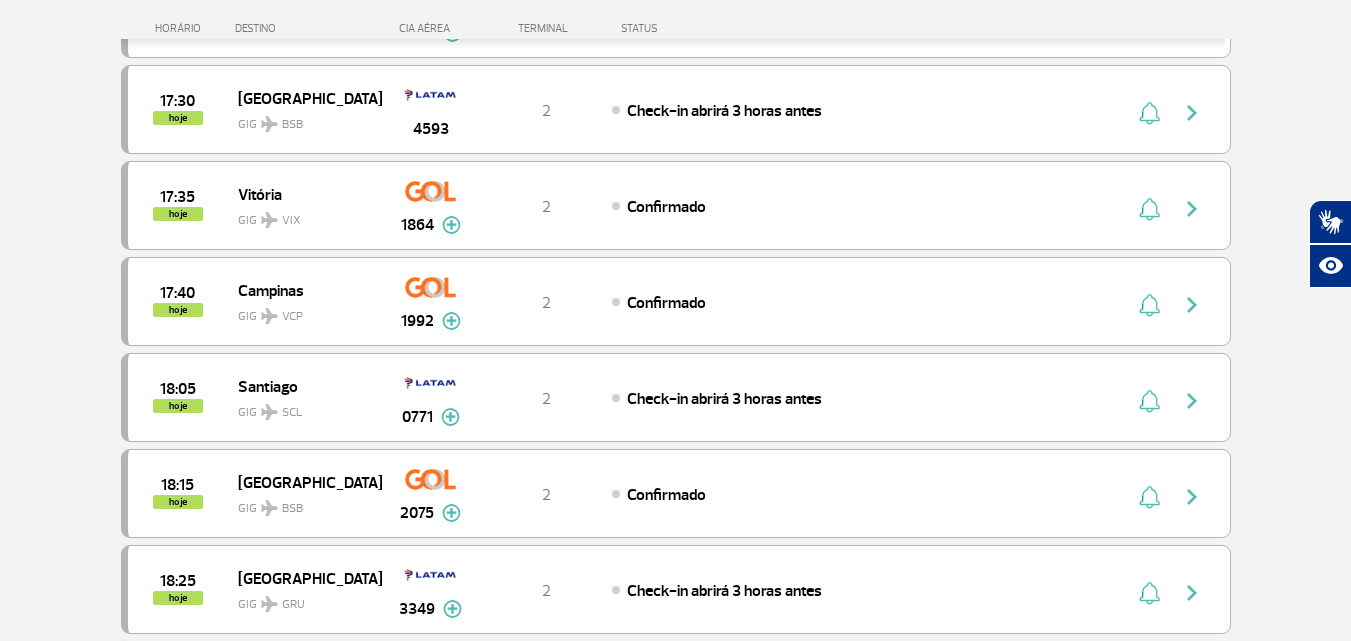 scroll, scrollTop: 700, scrollLeft: 0, axis: vertical 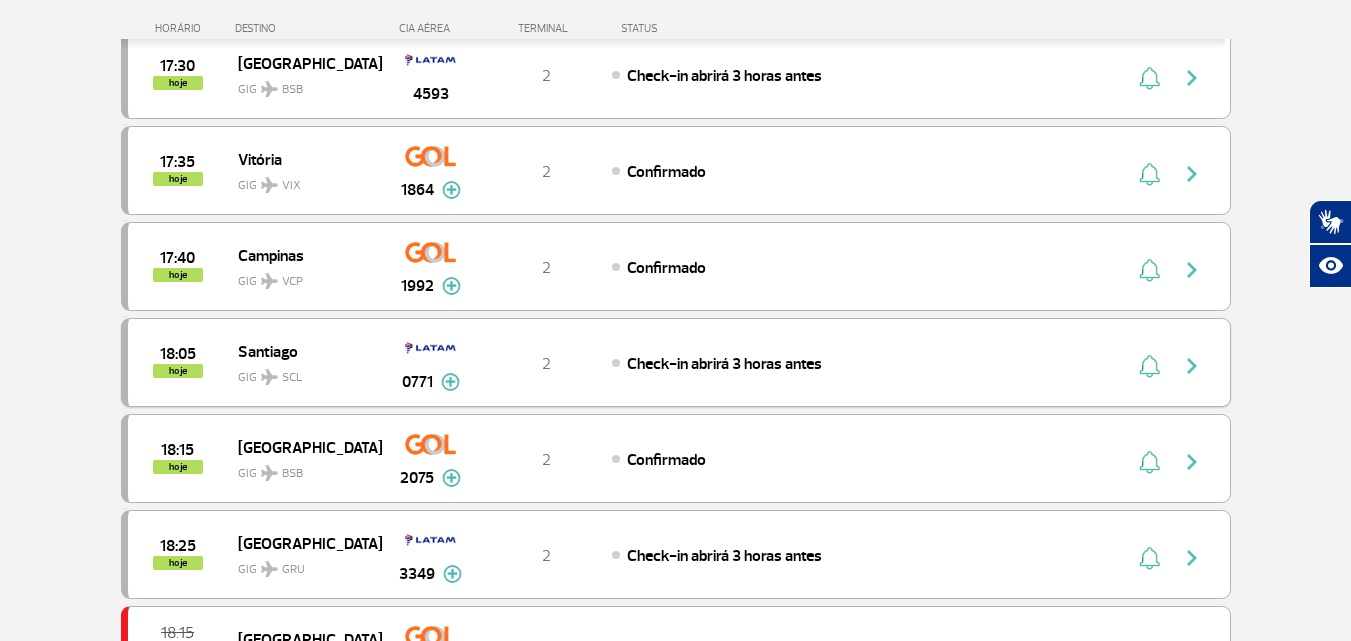 click on "Santiago" at bounding box center [302, 351] 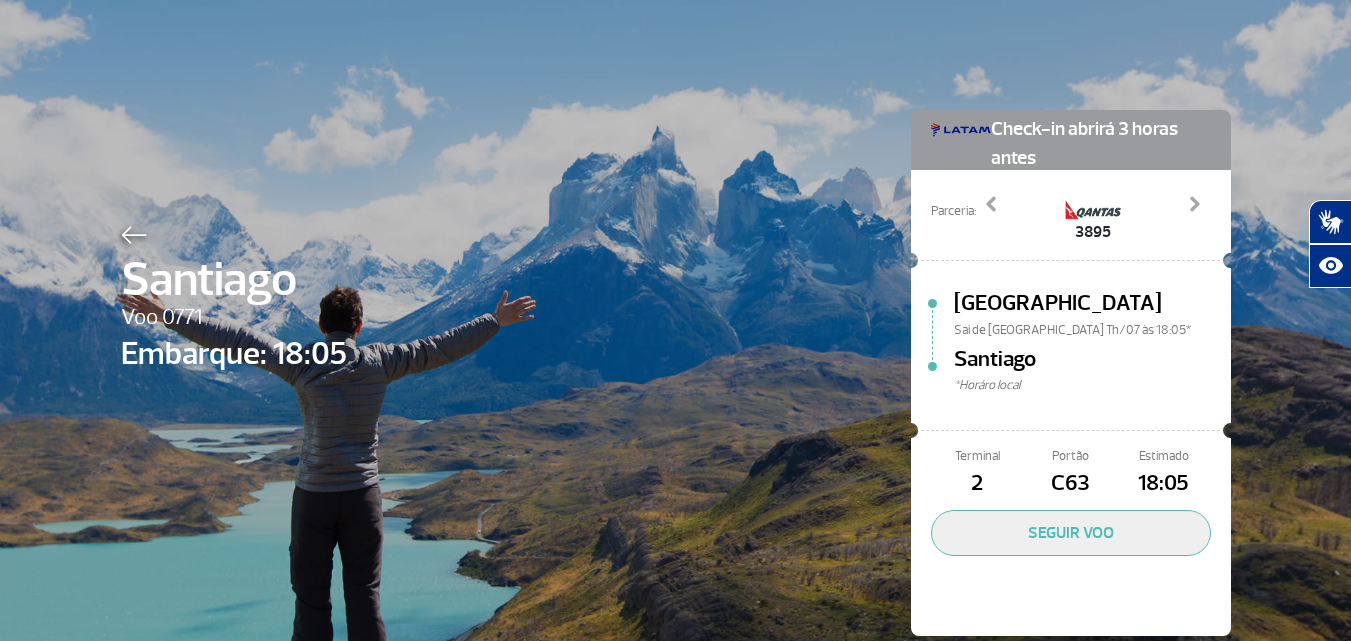 scroll, scrollTop: 0, scrollLeft: 0, axis: both 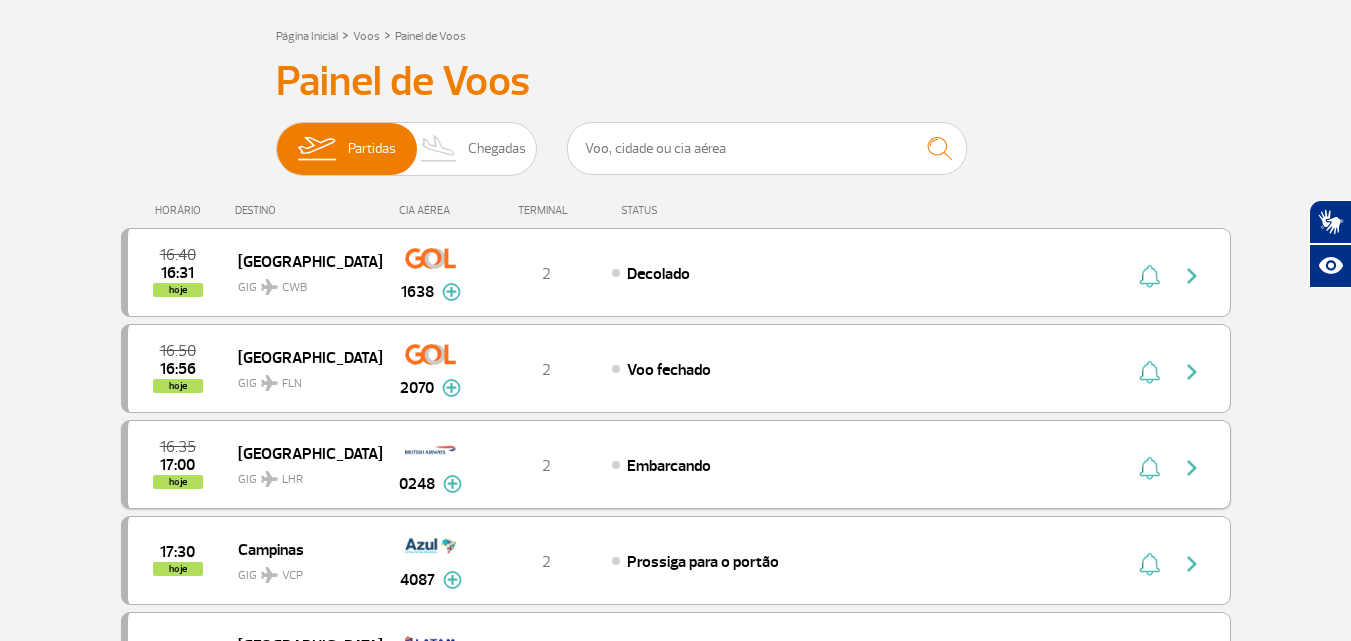 click on "16:35 17:00 hoje [GEOGRAPHIC_DATA] 0248 2  Embarcando  Parcerias:  Finnair   5892" at bounding box center [676, 464] 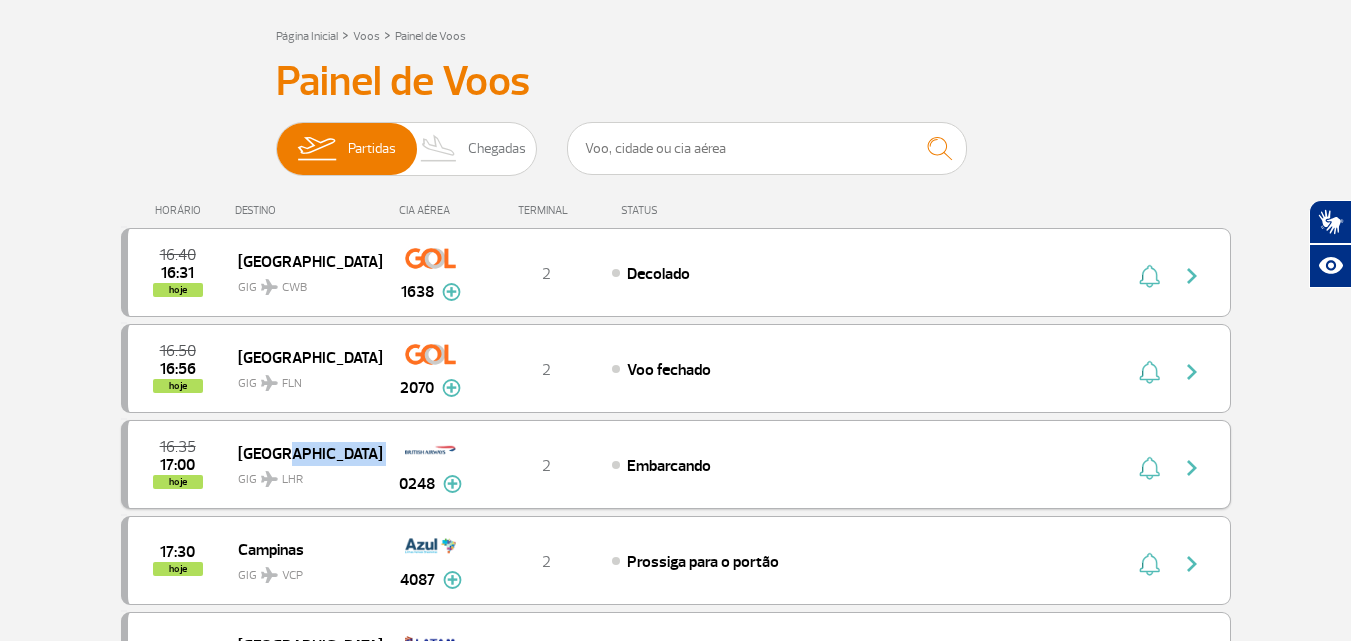 click on "[GEOGRAPHIC_DATA]" at bounding box center [302, 453] 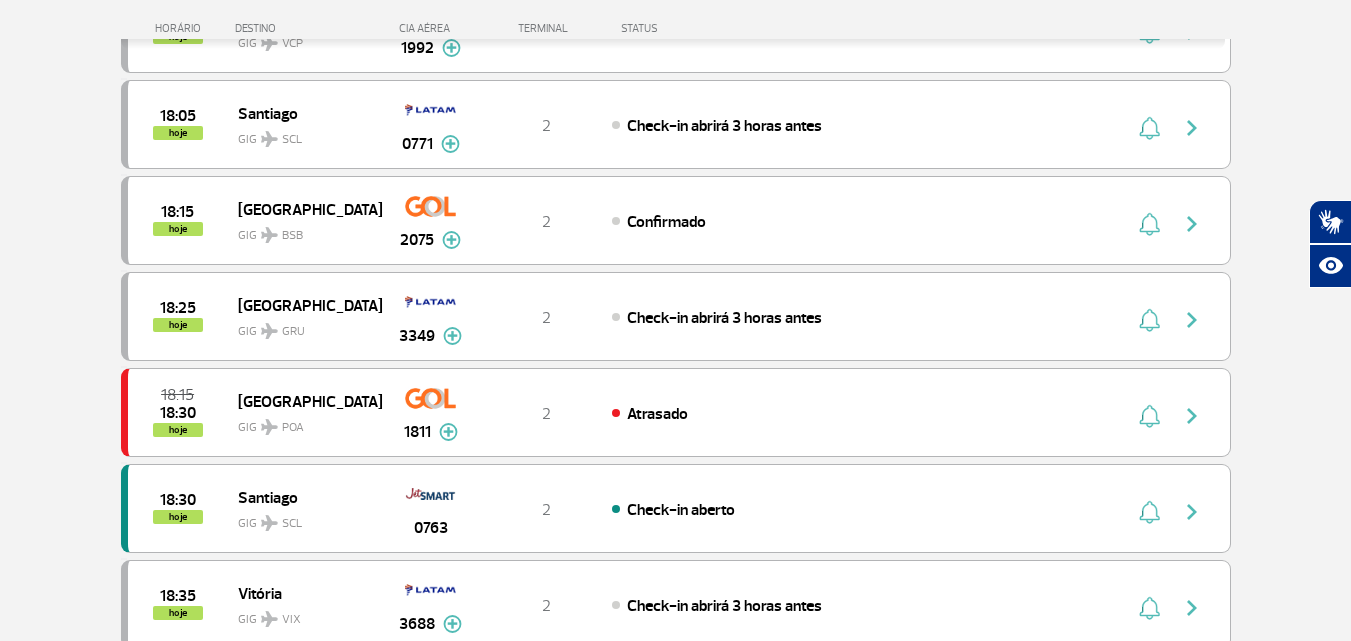 scroll, scrollTop: 1000, scrollLeft: 0, axis: vertical 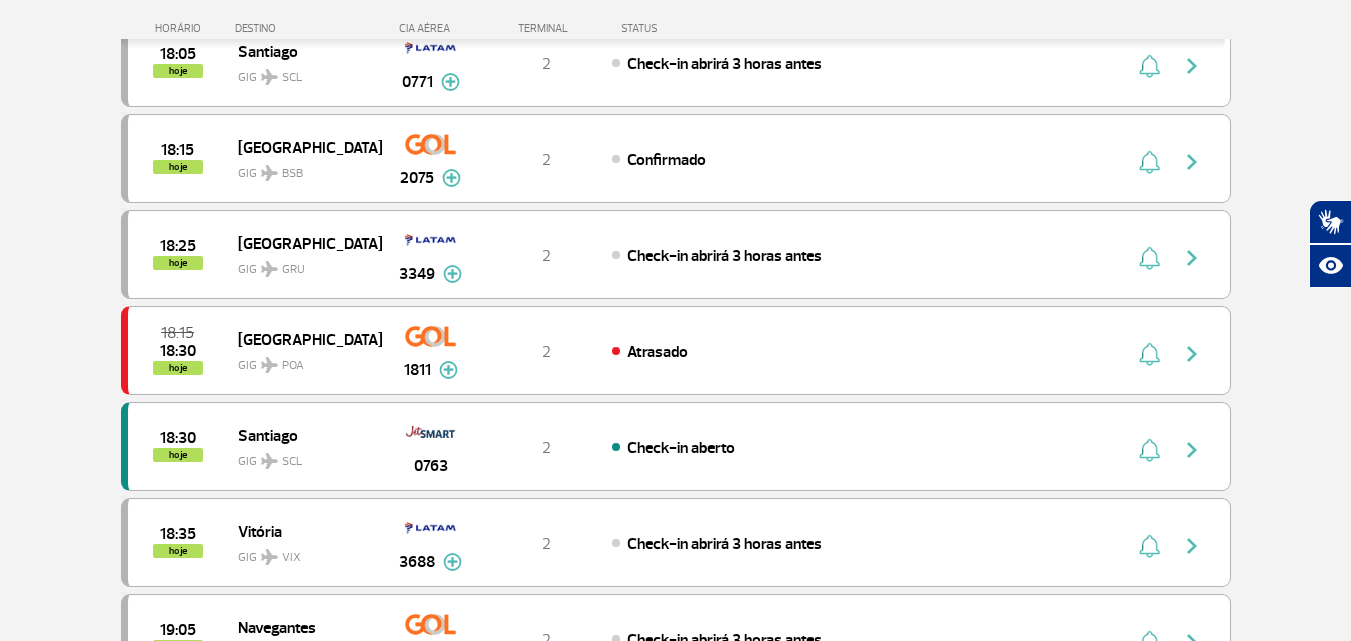 click on "GIG  SCL" at bounding box center [302, 456] 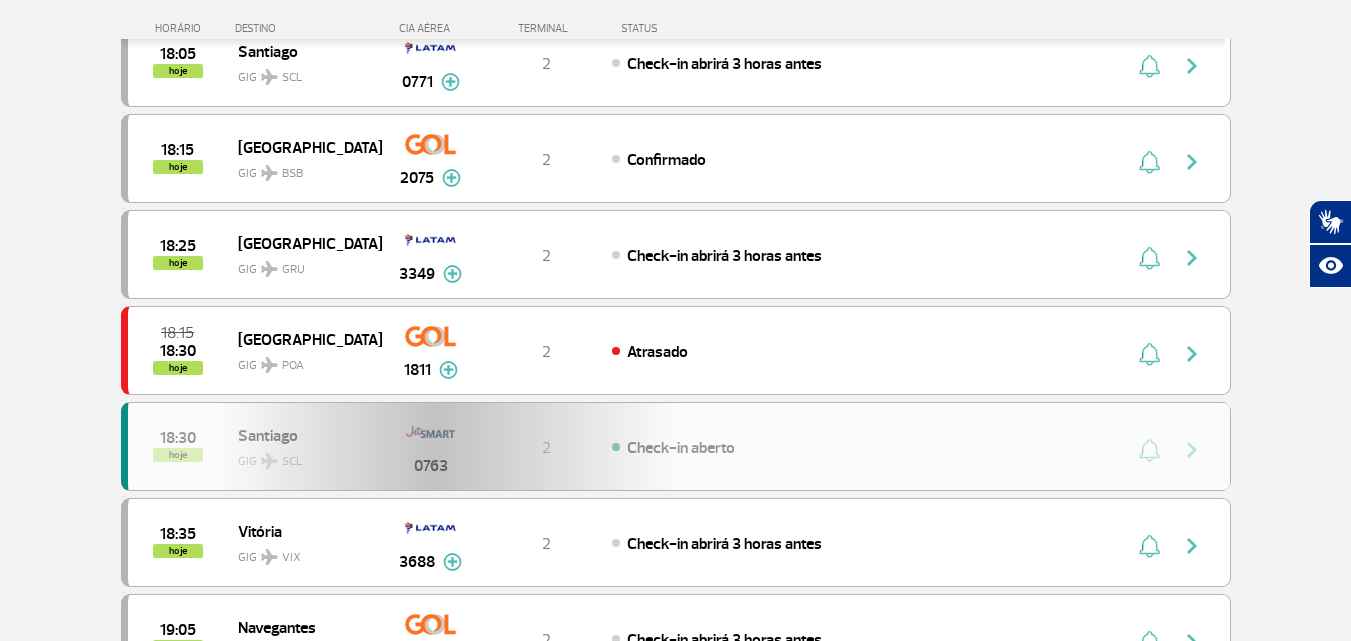 scroll, scrollTop: 0, scrollLeft: 0, axis: both 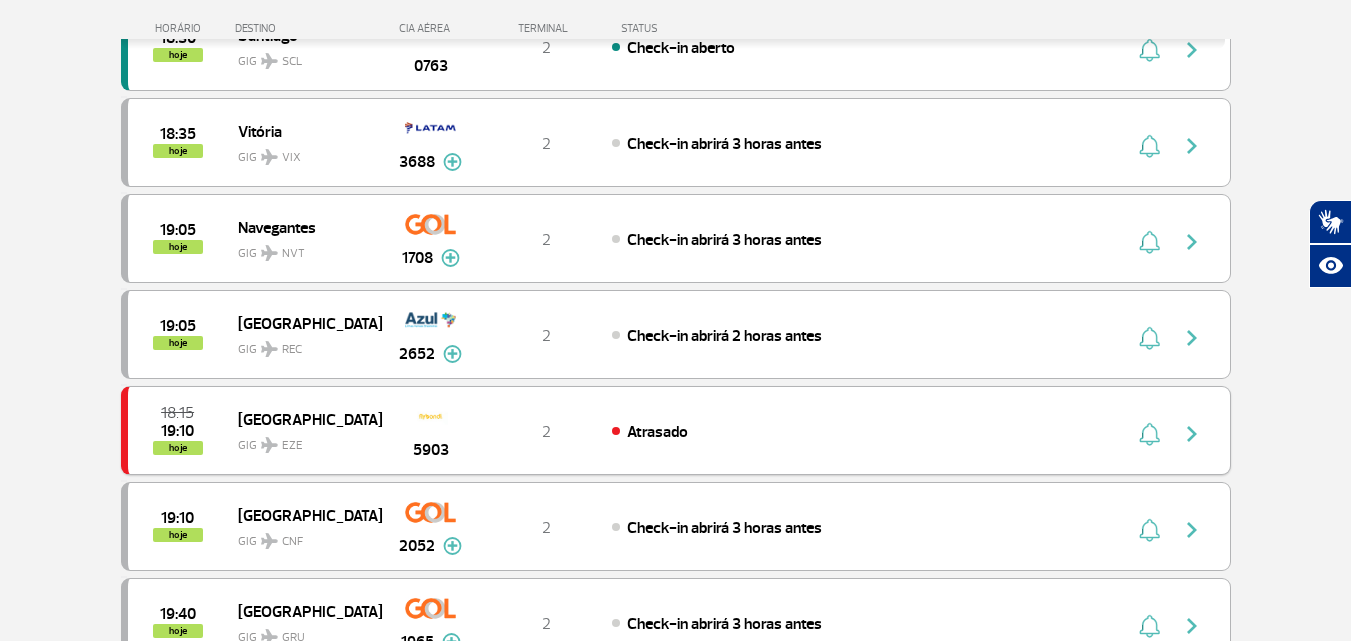 click on "18:15 19:10 hoje [GEOGRAPHIC_DATA] GIG  EZE 5903 2  Atrasado" at bounding box center [676, 430] 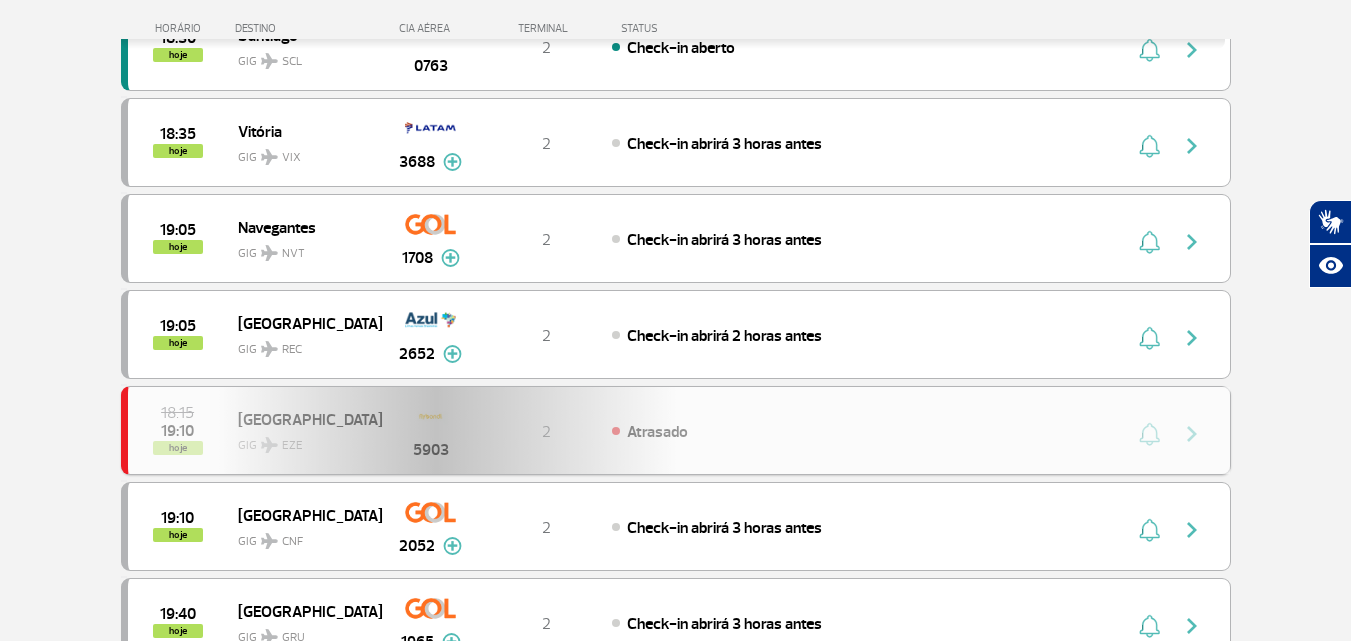 click on "18:15 19:10 hoje [GEOGRAPHIC_DATA] GIG  EZE 5903 2  Atrasado" at bounding box center (676, 430) 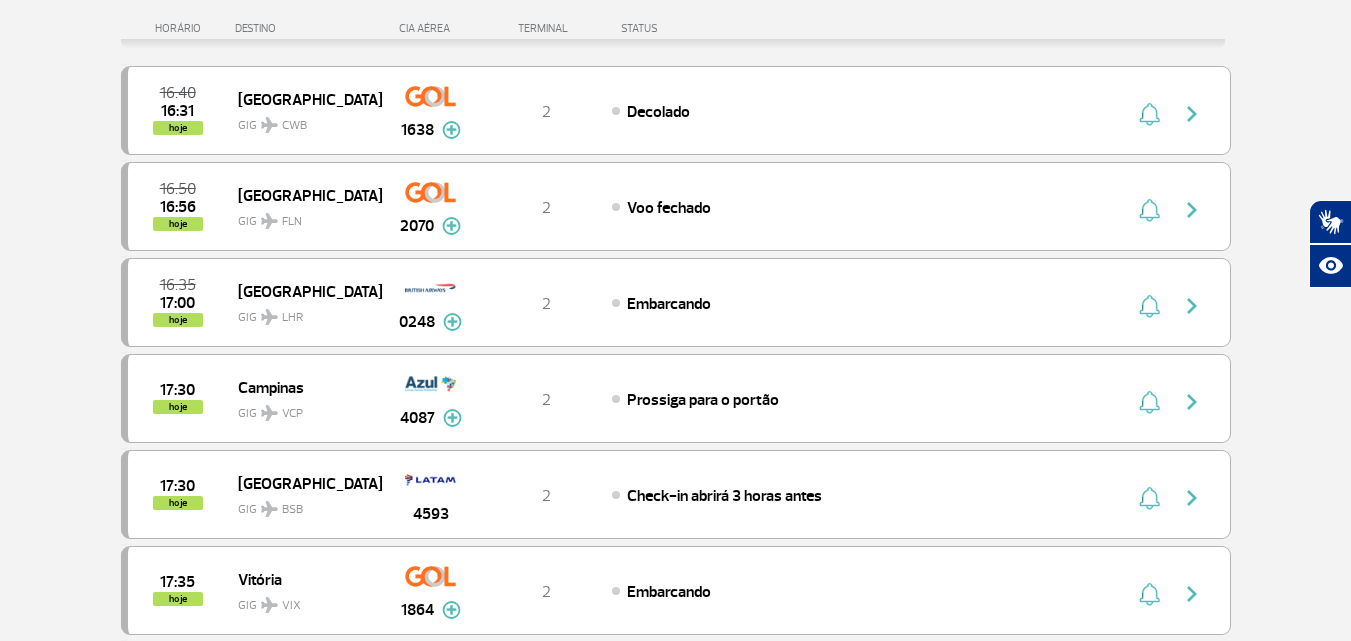 scroll, scrollTop: 300, scrollLeft: 0, axis: vertical 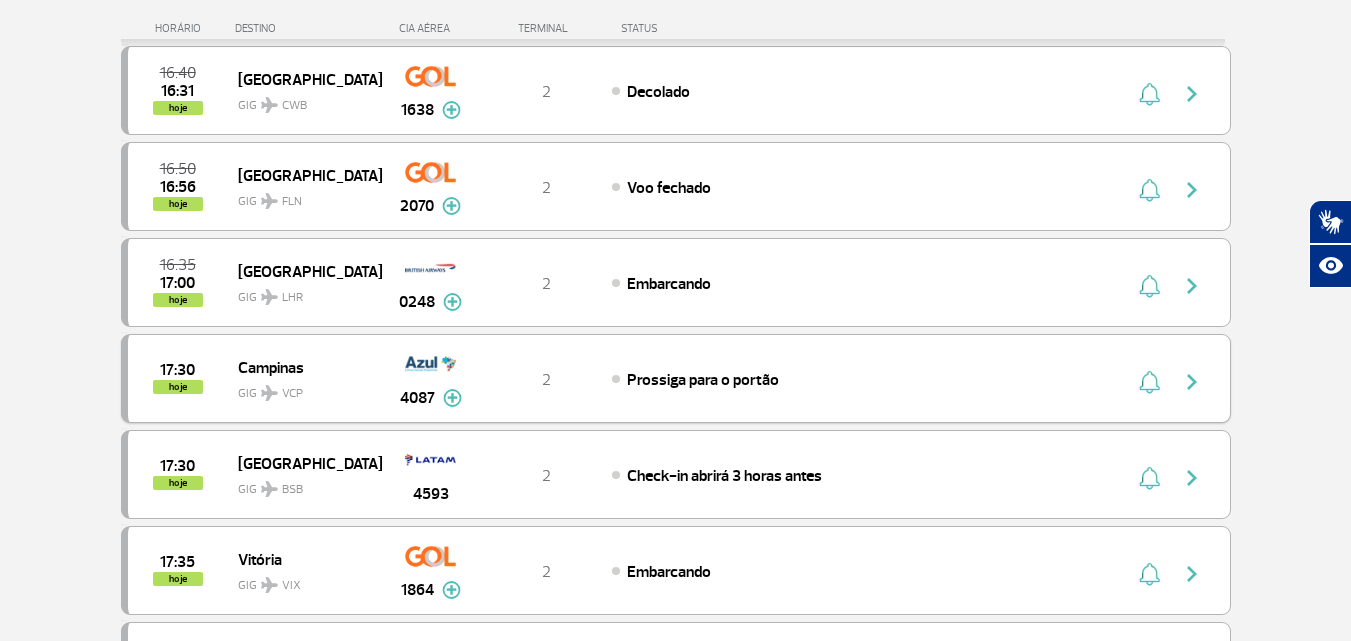 click on "Campinas" at bounding box center (302, 367) 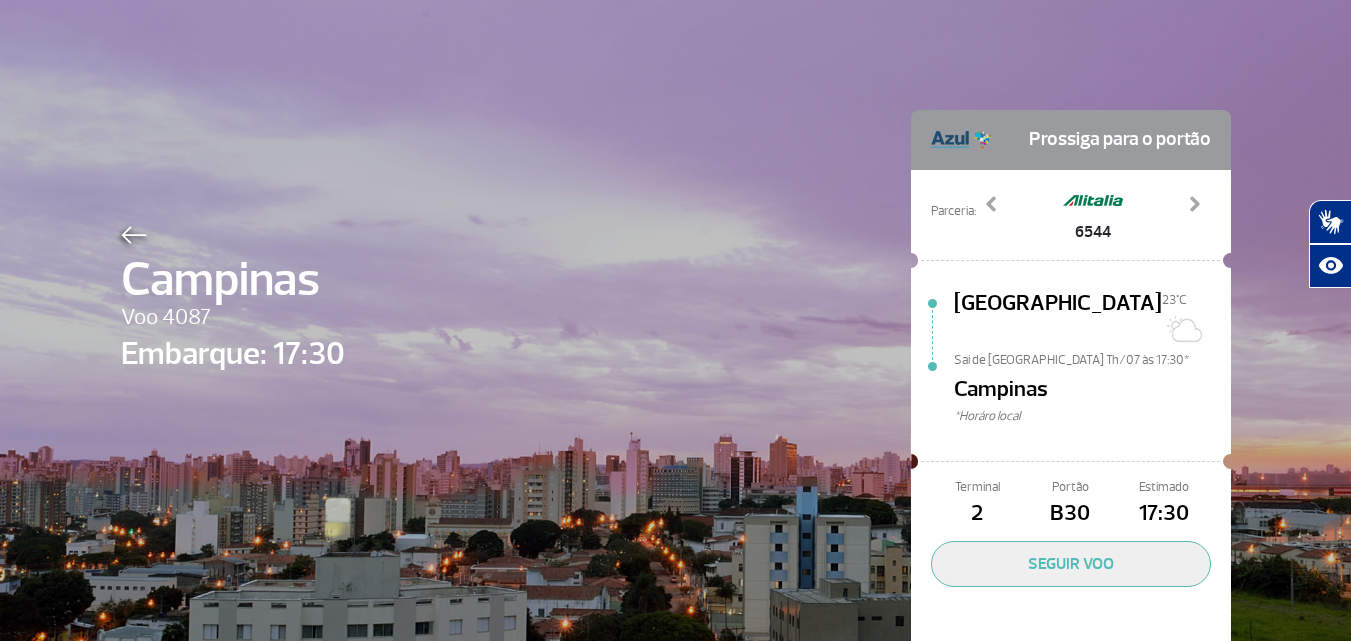 scroll, scrollTop: 0, scrollLeft: 0, axis: both 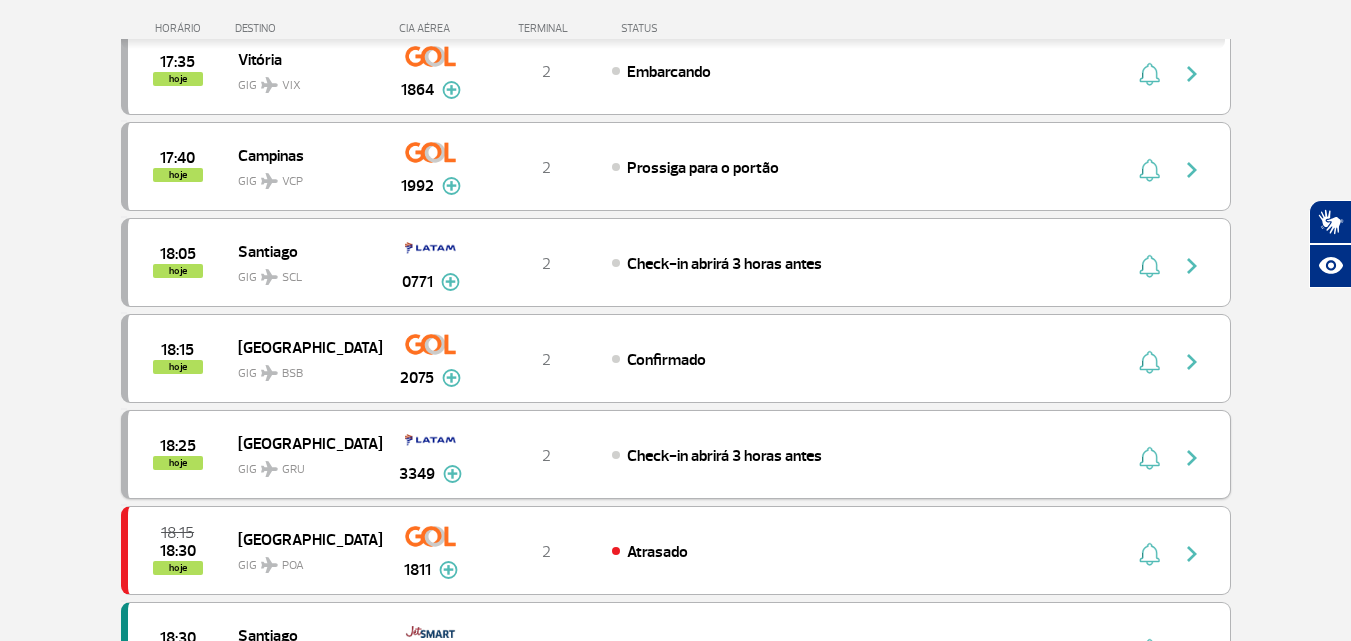 click on "18:25 hoje [GEOGRAPHIC_DATA]  GRU 3349 2  Check-in abrirá 3 horas antes  Parcerias:  Quantas Airlines   3944   Qatar Airways   5115   Delta Airlines   6206" at bounding box center [676, 454] 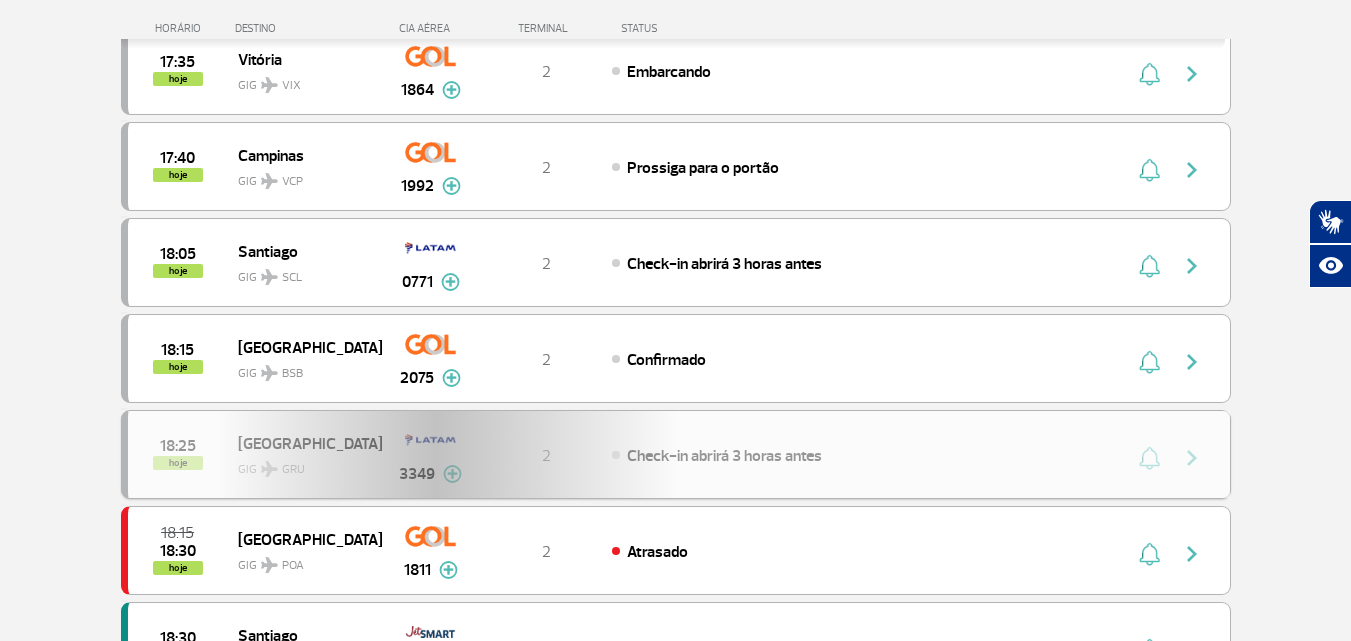 scroll, scrollTop: 0, scrollLeft: 0, axis: both 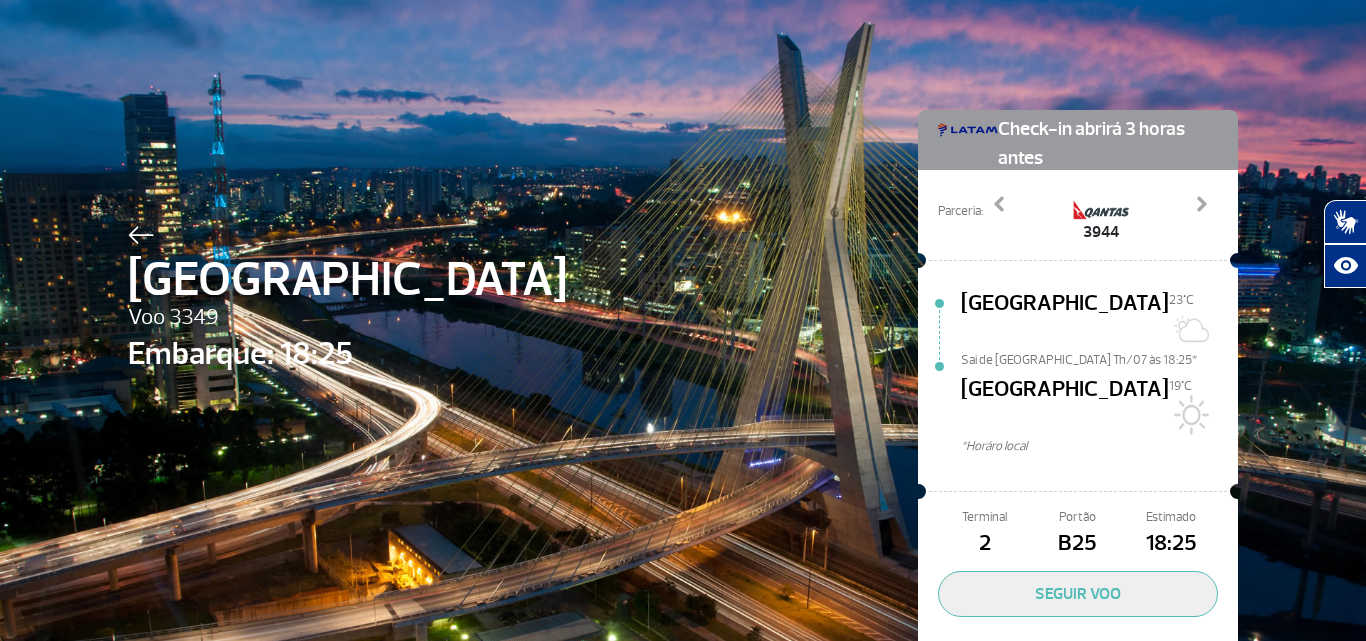 click on "B25" 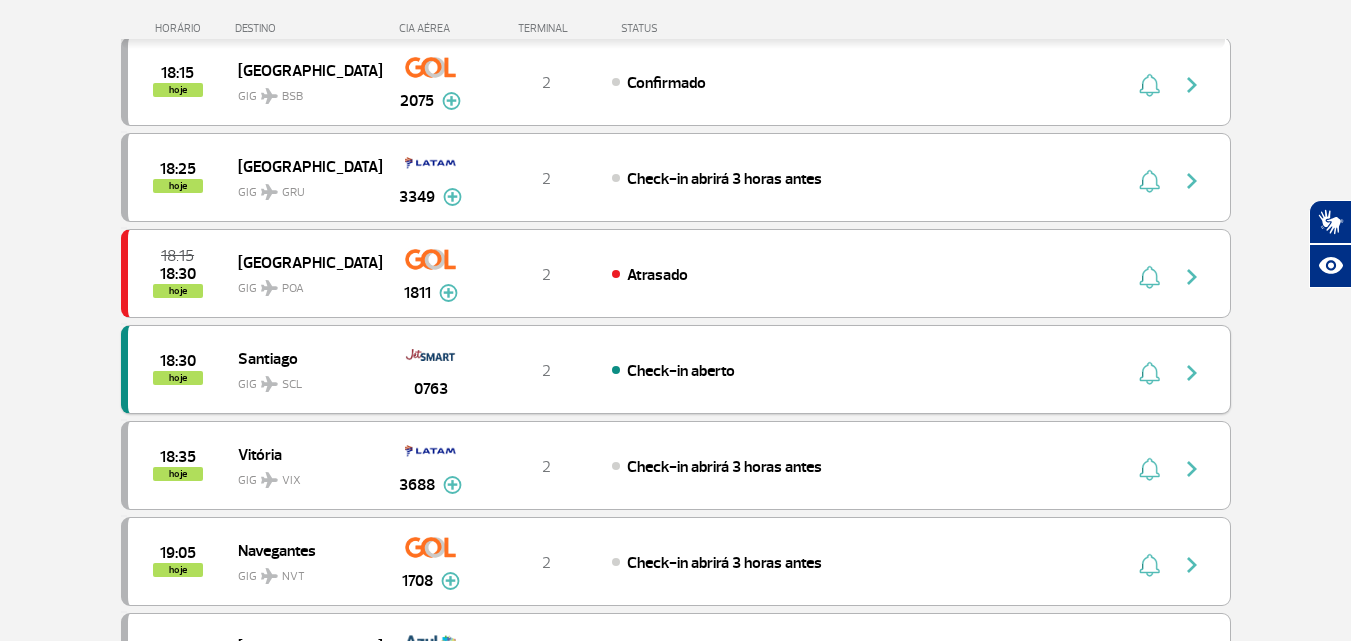 scroll, scrollTop: 1100, scrollLeft: 0, axis: vertical 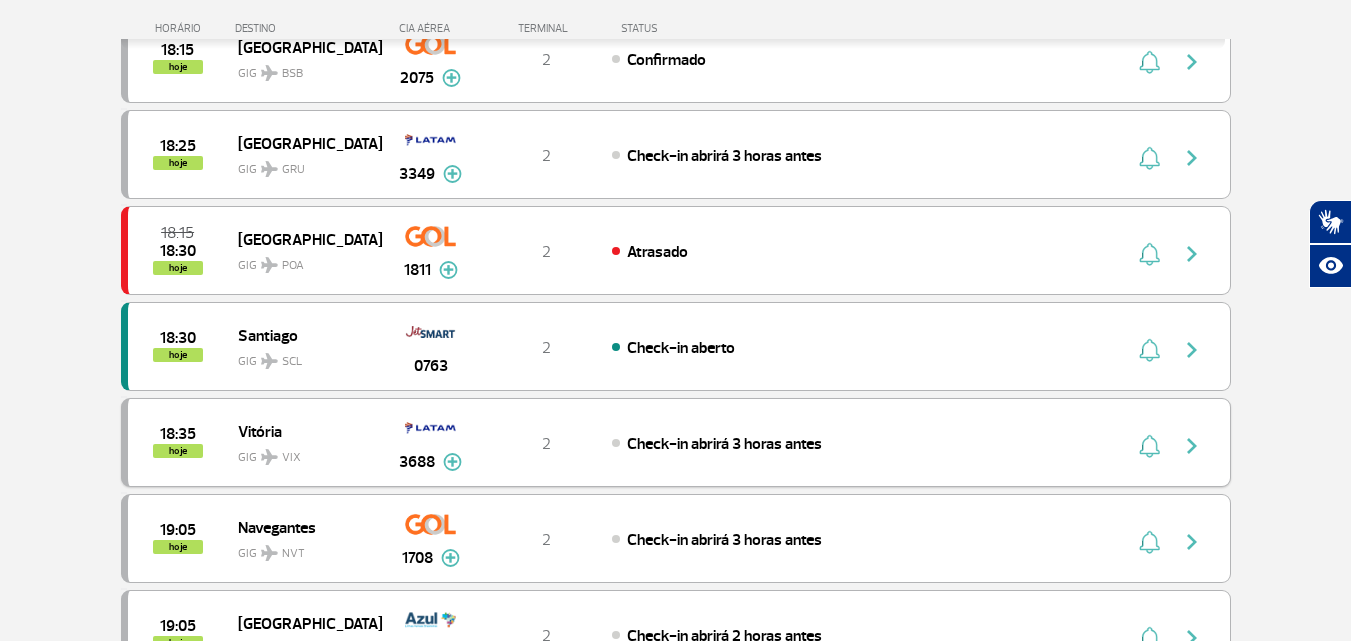 click on "Vitória" at bounding box center [302, 431] 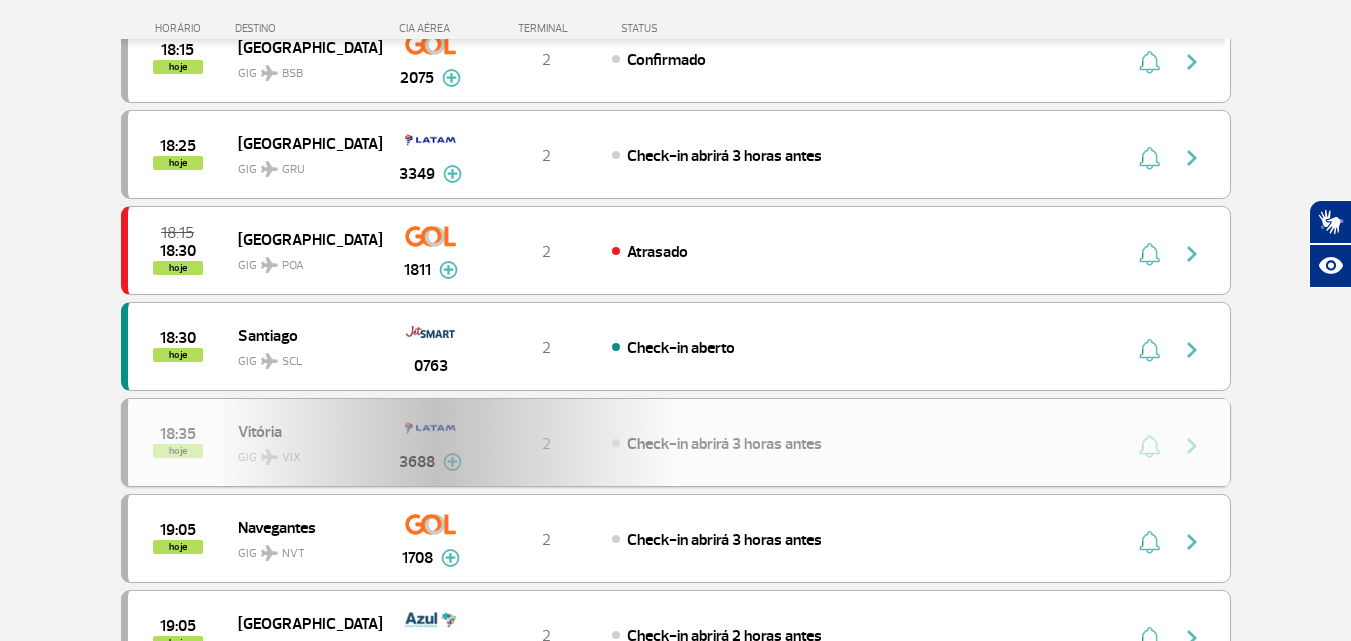 click on "18:35 hoje Vitória GIG  VIX 3688 2  Check-in abrirá 3 horas antes  Parcerias:  Aerolineas Argentinas   8059   Aerolineas Argentinas   8092   Aerolineas Argentinas   8094" at bounding box center (676, 442) 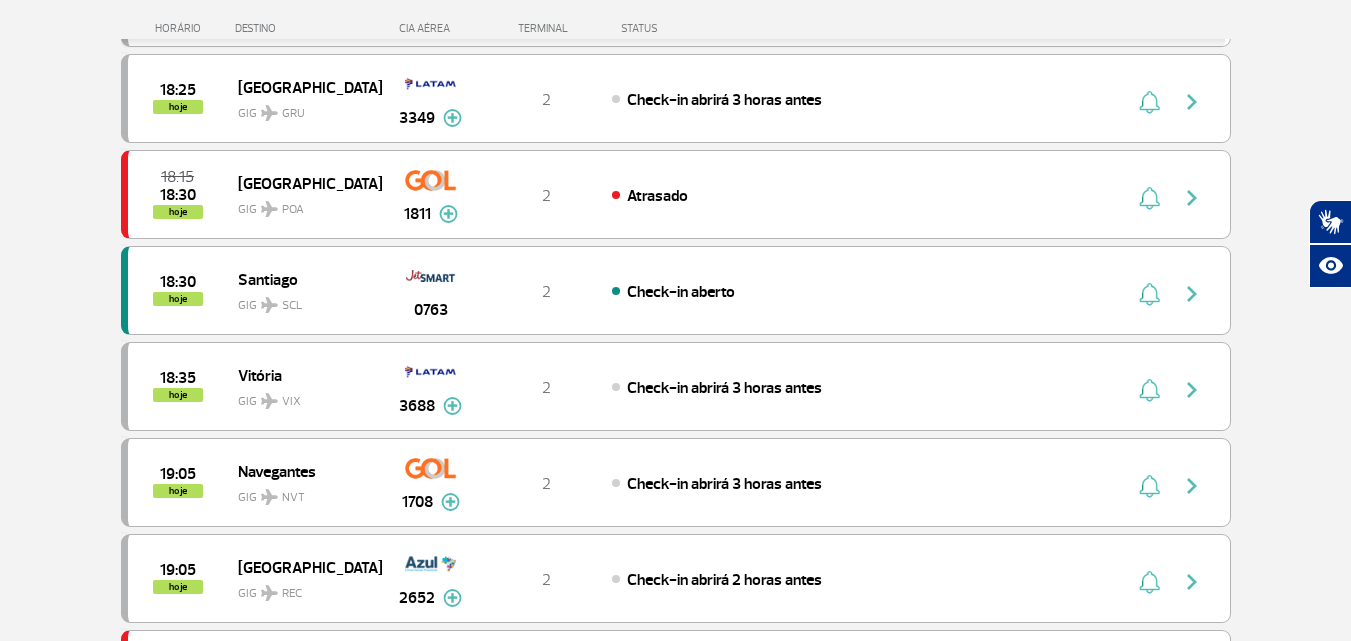 scroll, scrollTop: 1200, scrollLeft: 0, axis: vertical 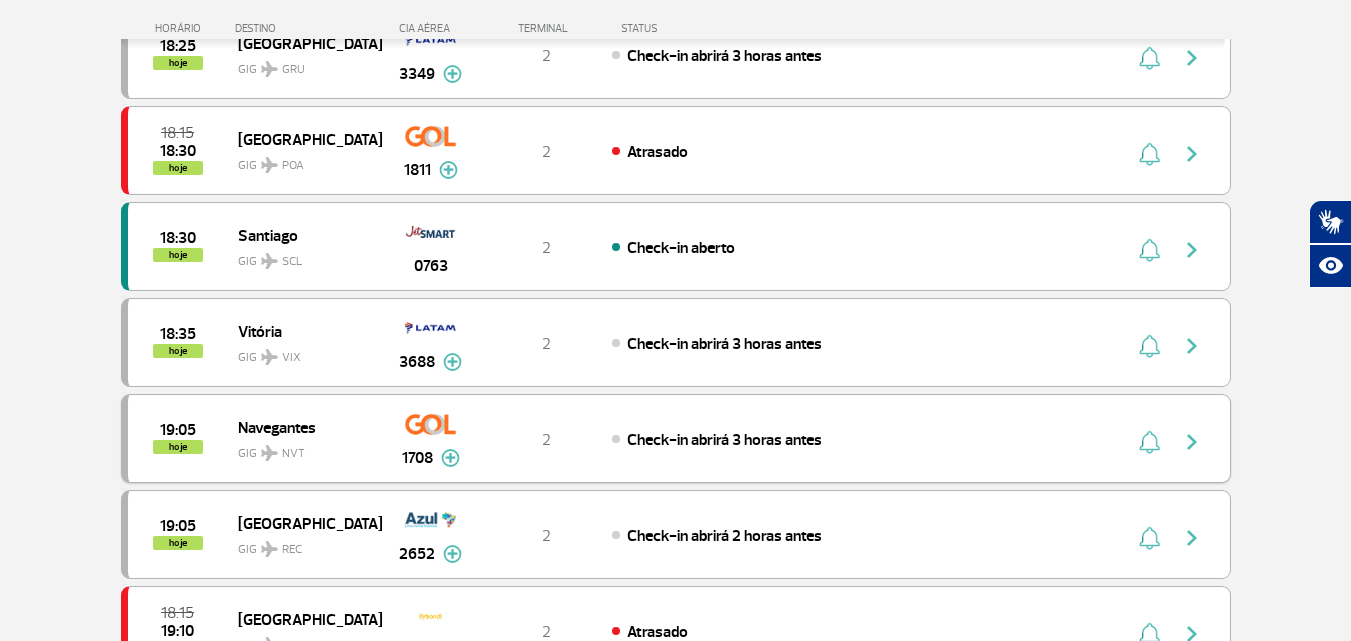 click at bounding box center (269, 453) 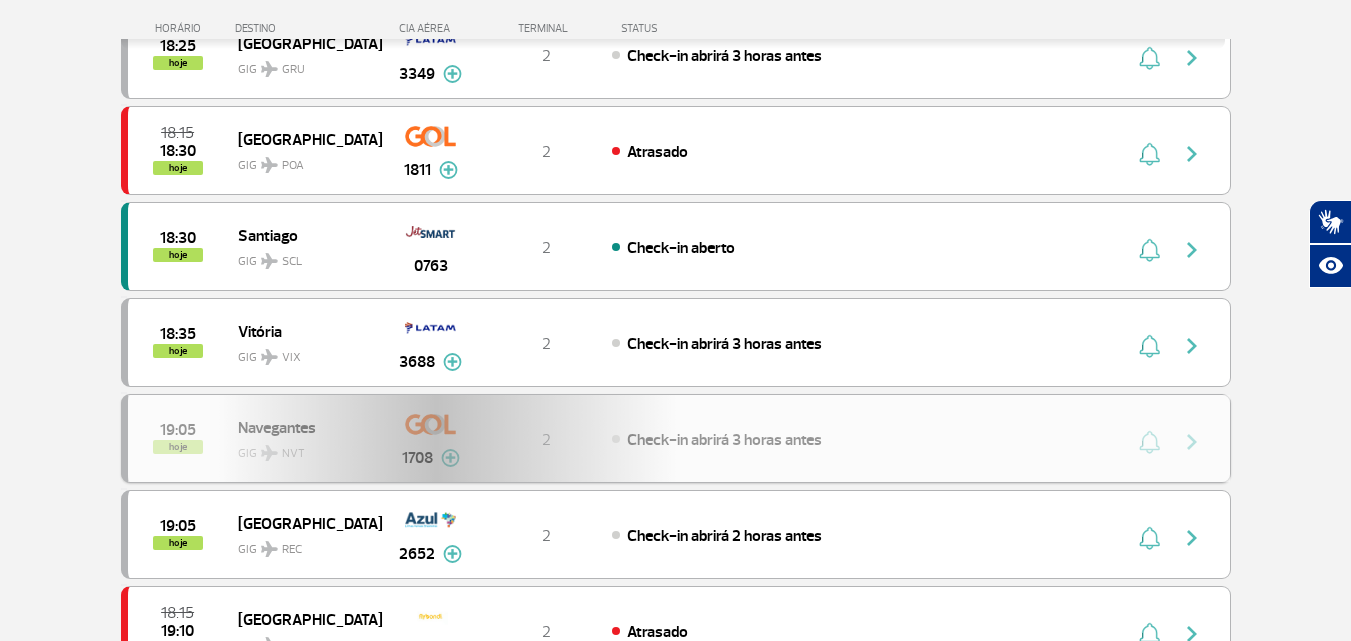 click on "19:05 hoje Navegantes GIG  NVT 1708 2  Check-in abrirá 3 horas antes  Parcerias:  COPA Airlines   3613   Emirates Airlines   3721   TAP Portugal   5761   Aerolineas [GEOGRAPHIC_DATA]   7490   American Airlines   7715   KLM Royal Dutch Airlines   9348" at bounding box center [676, 438] 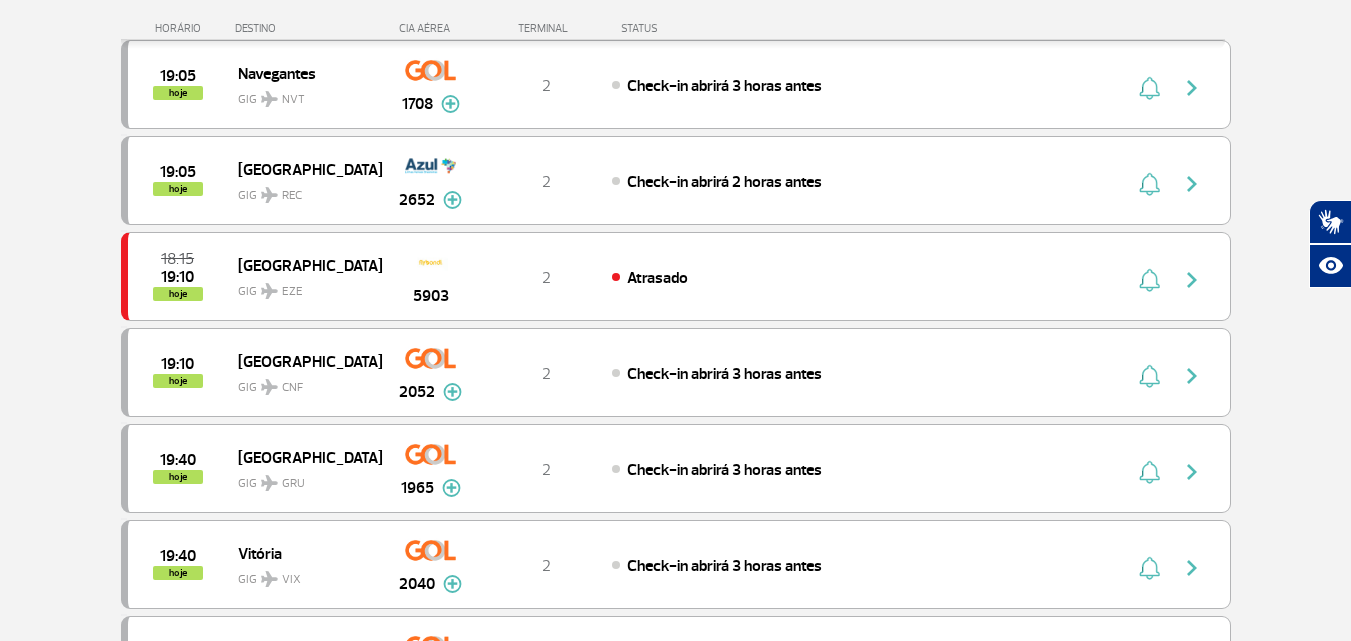 scroll, scrollTop: 1600, scrollLeft: 0, axis: vertical 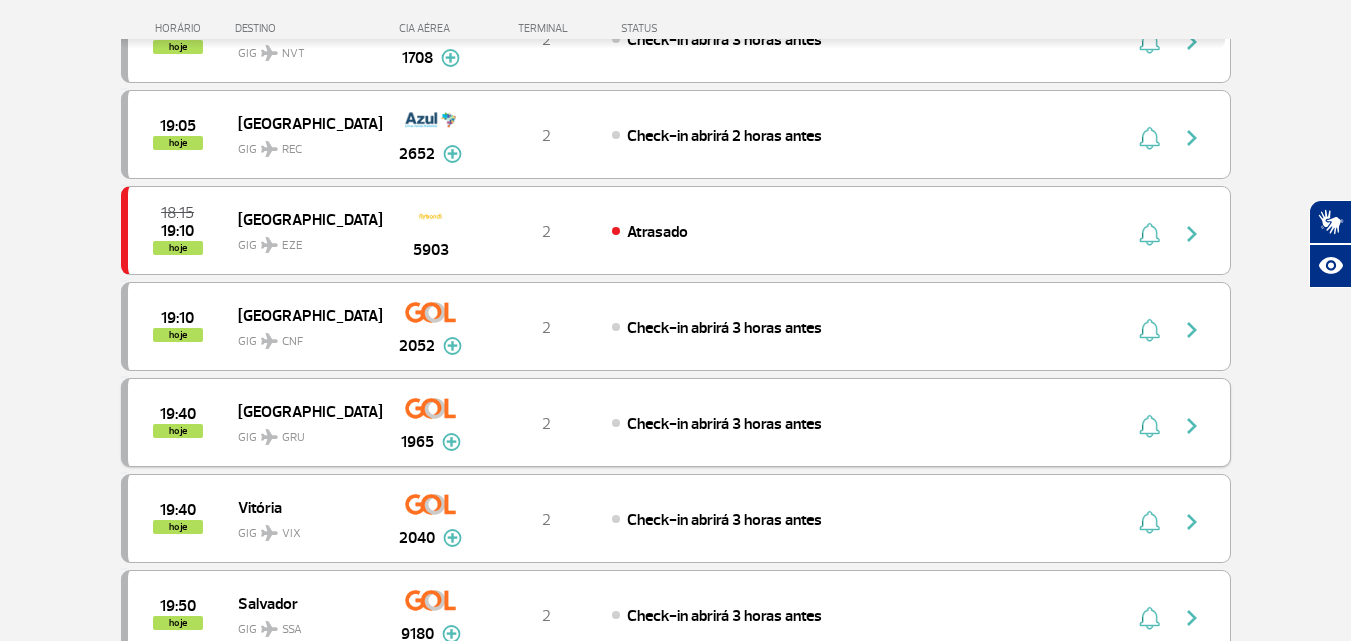click on "GIG  GRU" at bounding box center [302, 432] 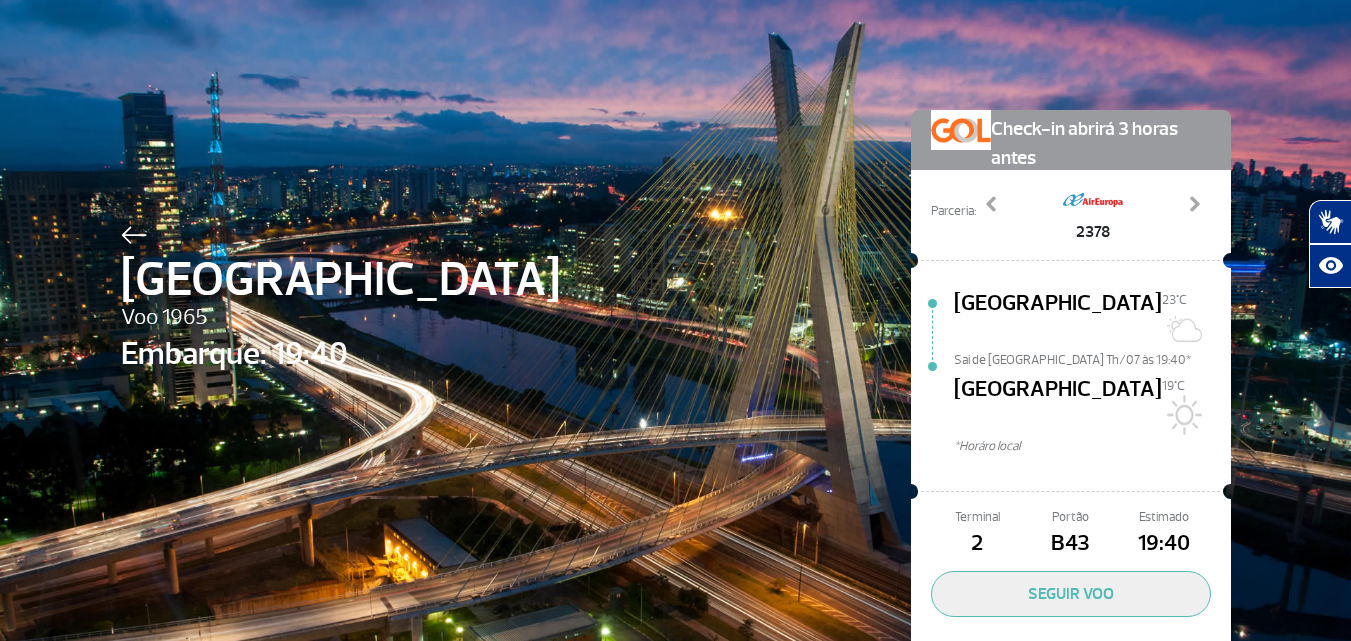 scroll, scrollTop: 0, scrollLeft: 0, axis: both 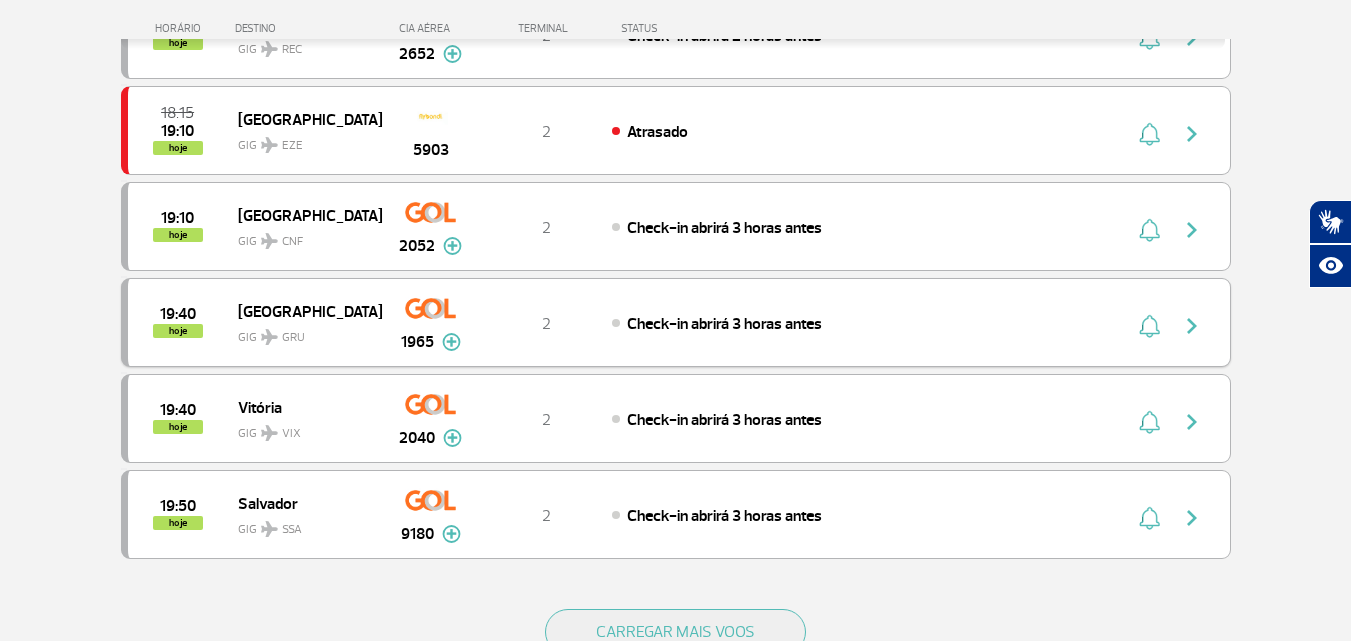 click on "[GEOGRAPHIC_DATA]" at bounding box center [302, 311] 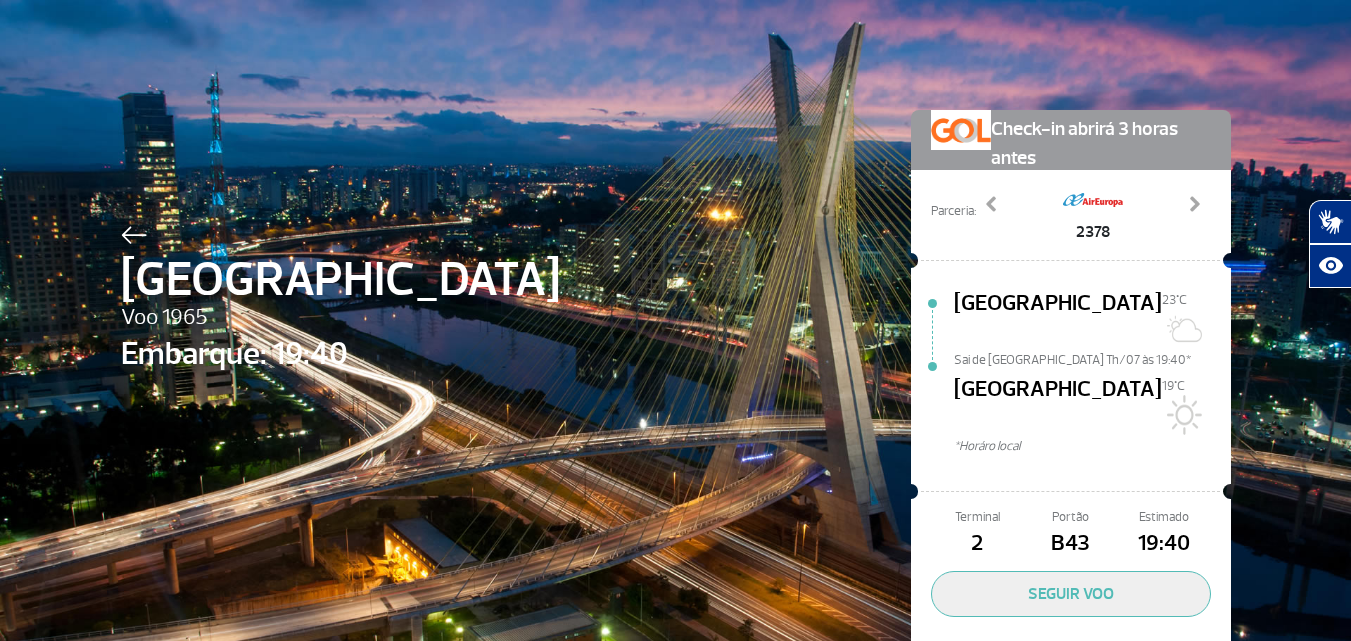 scroll, scrollTop: 0, scrollLeft: 0, axis: both 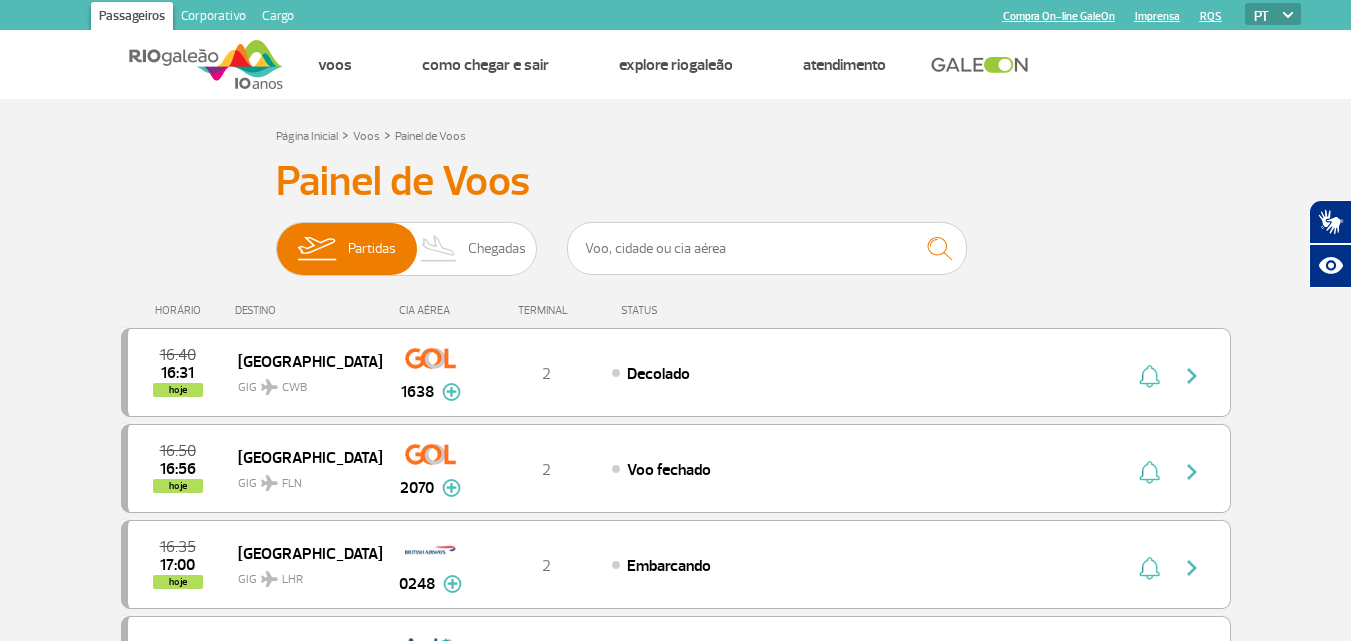 click on "HORÁRIO   DESTINO   CIA AÉREA   TERMINAL   STATUS" at bounding box center [676, 301] 